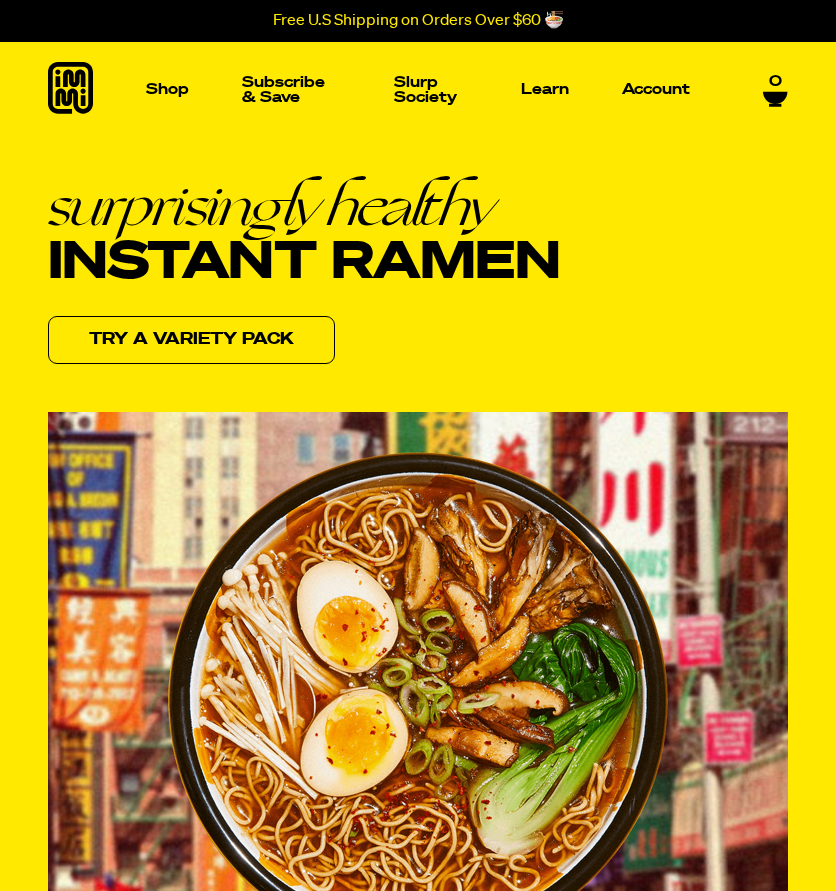 scroll, scrollTop: 0, scrollLeft: 0, axis: both 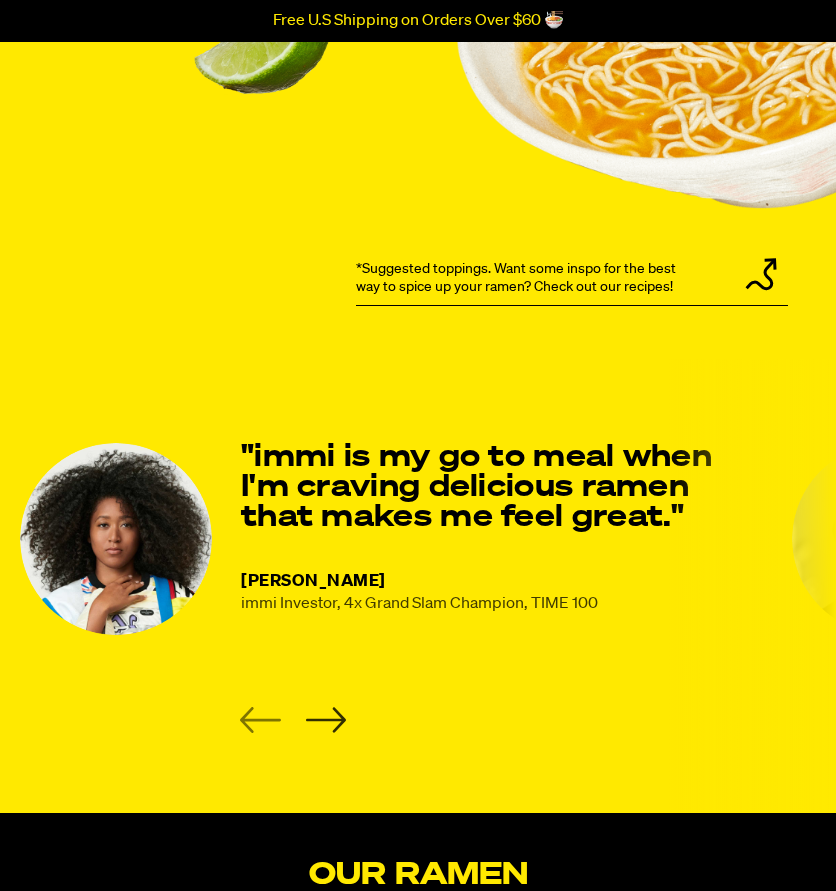 click 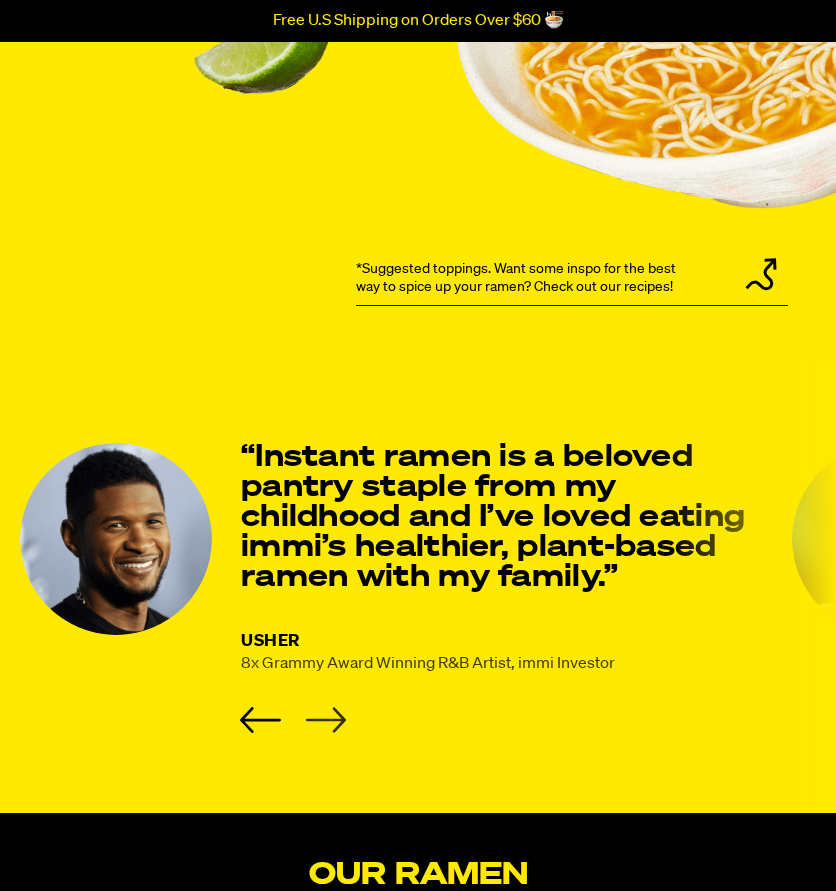 click 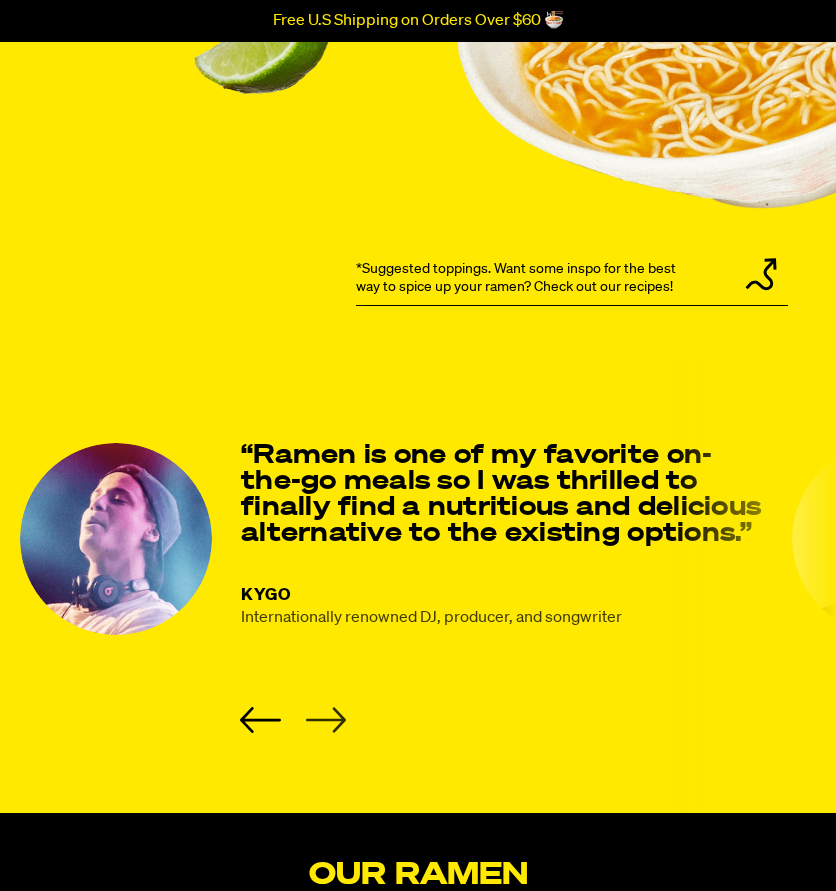 click 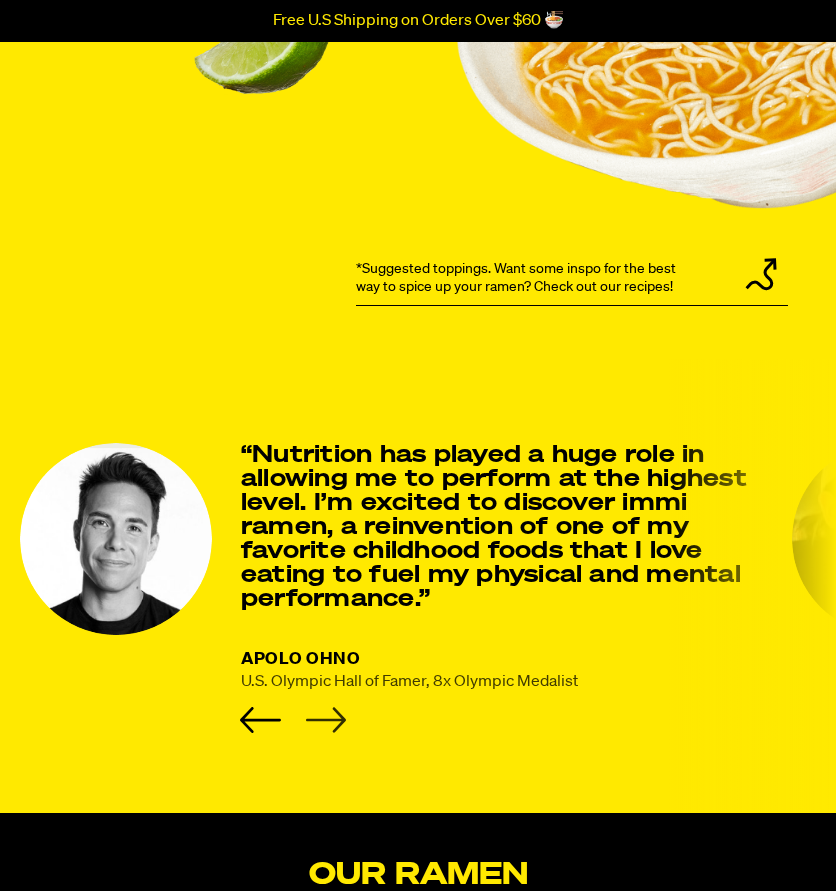 click 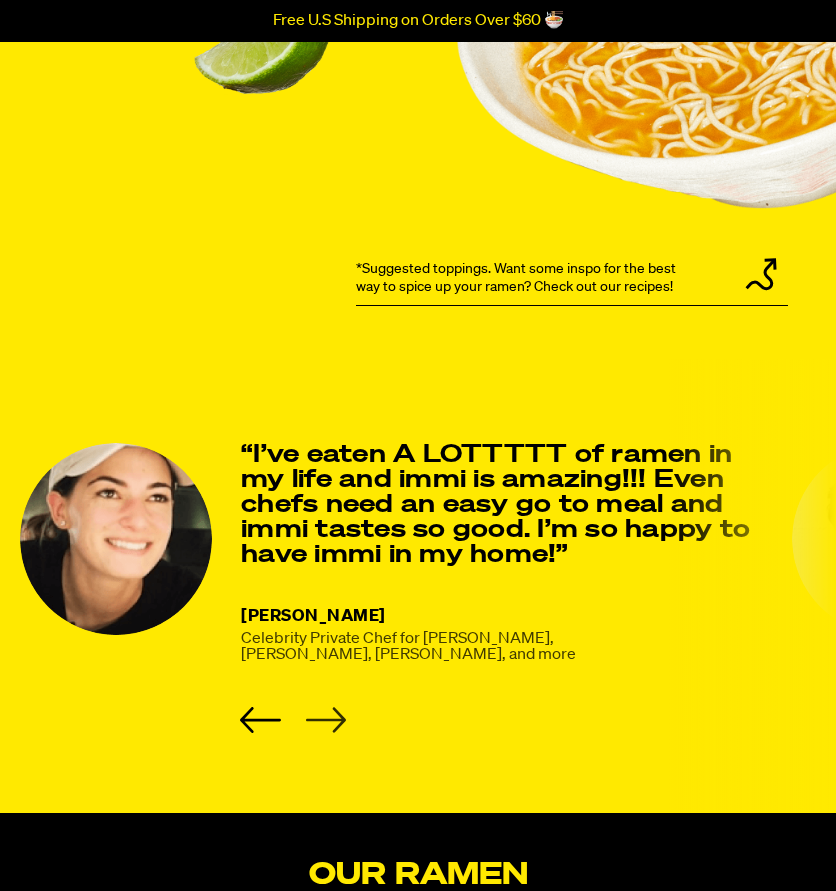 click 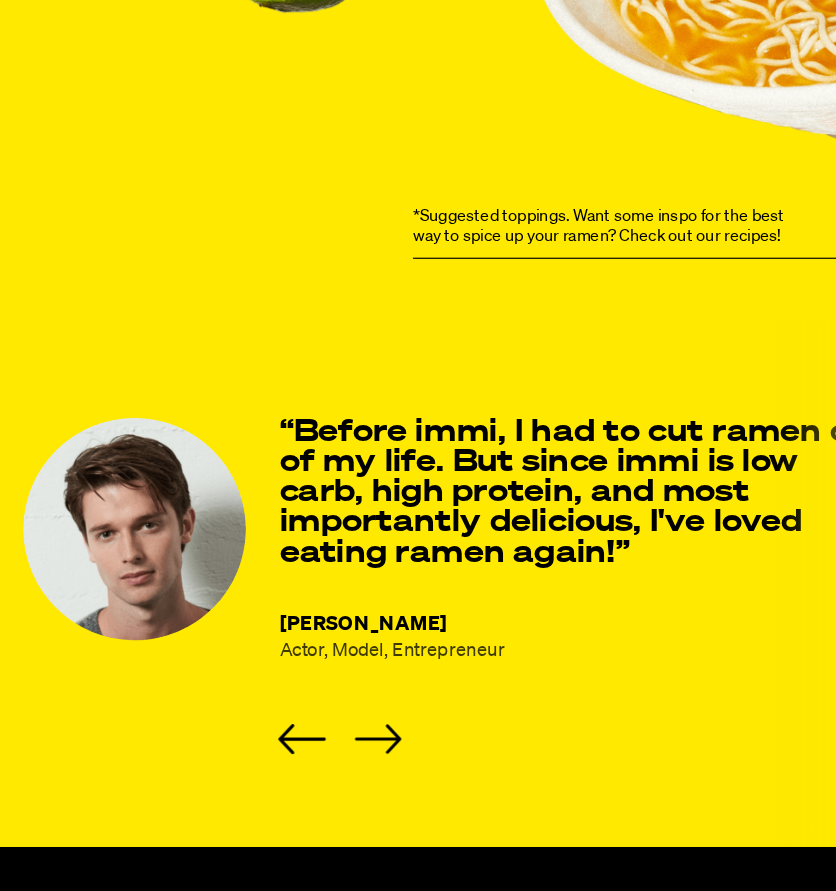 scroll, scrollTop: 2130, scrollLeft: 0, axis: vertical 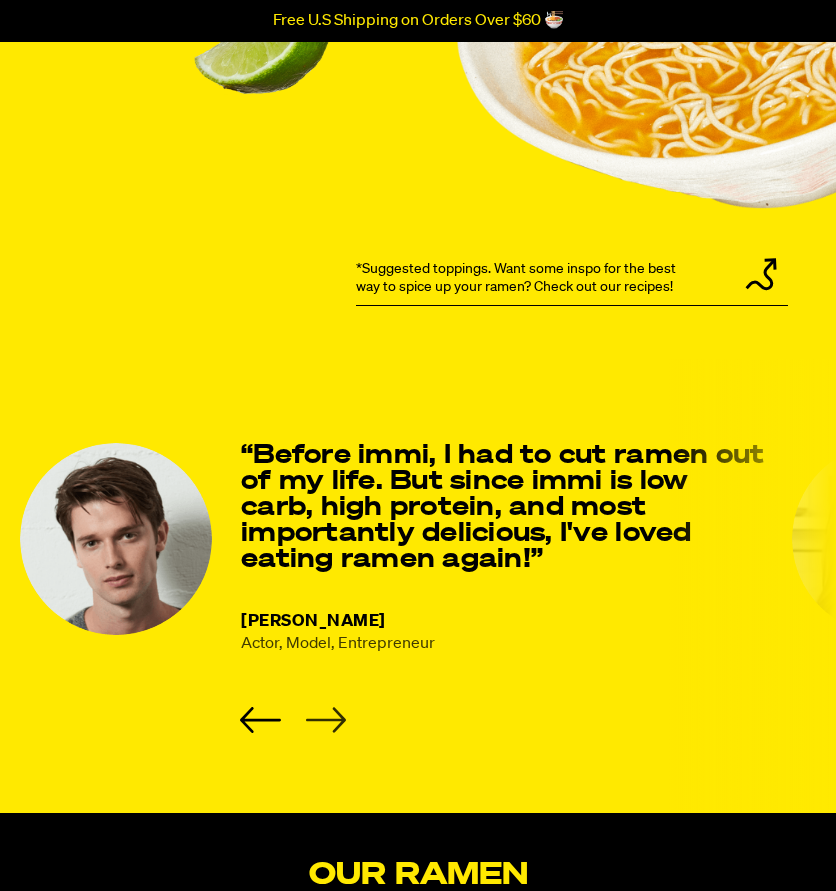 click 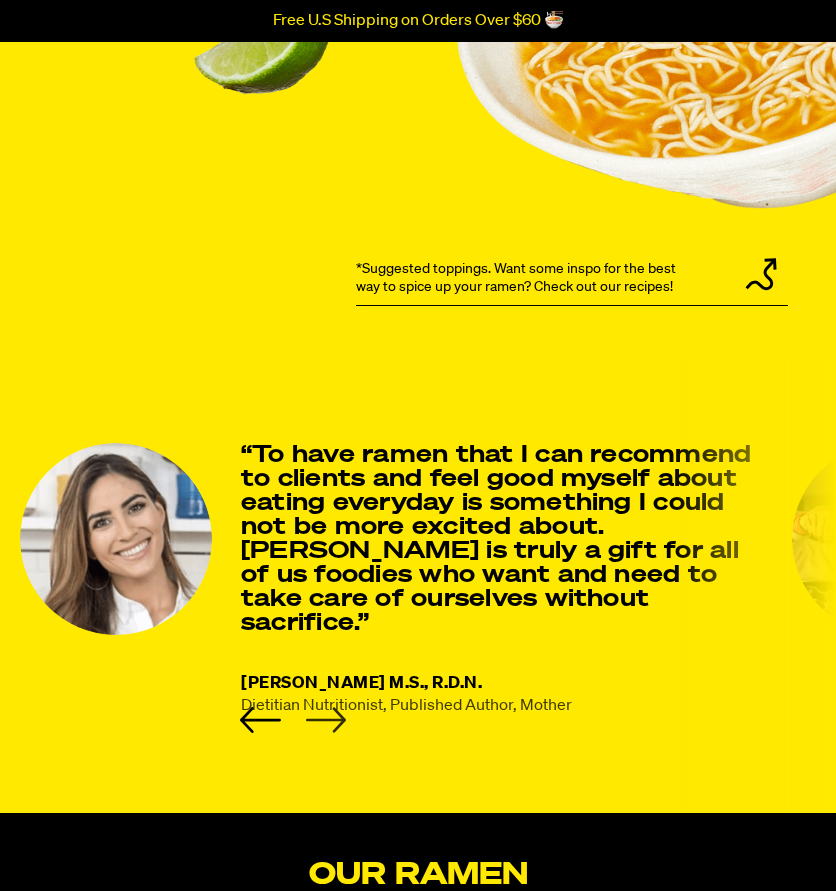 click 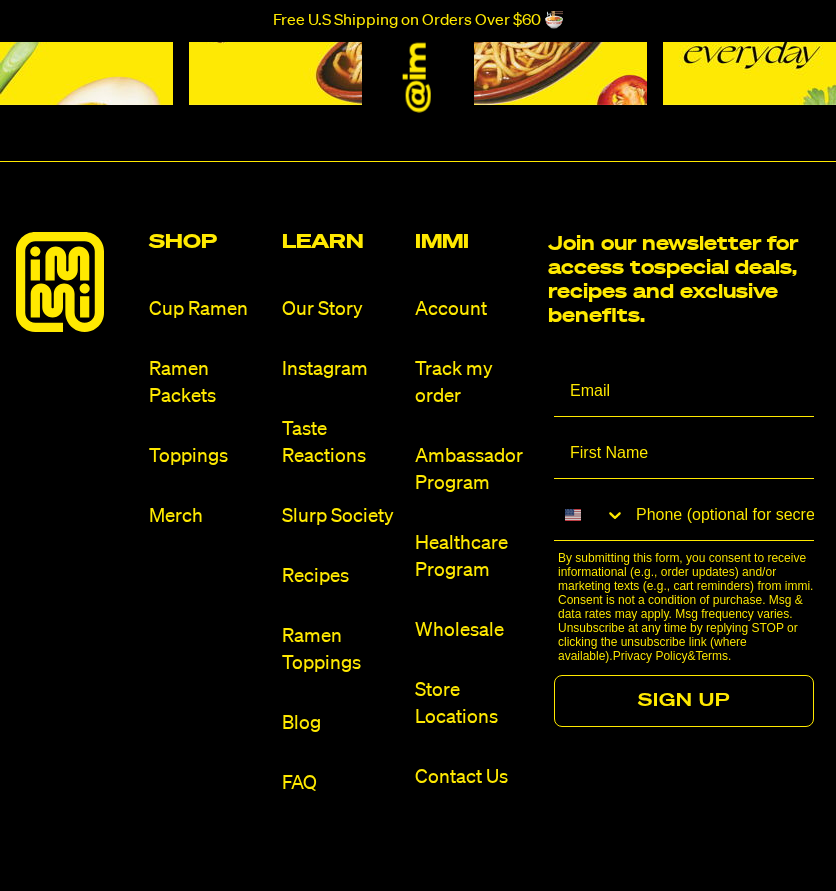 scroll, scrollTop: 8826, scrollLeft: 0, axis: vertical 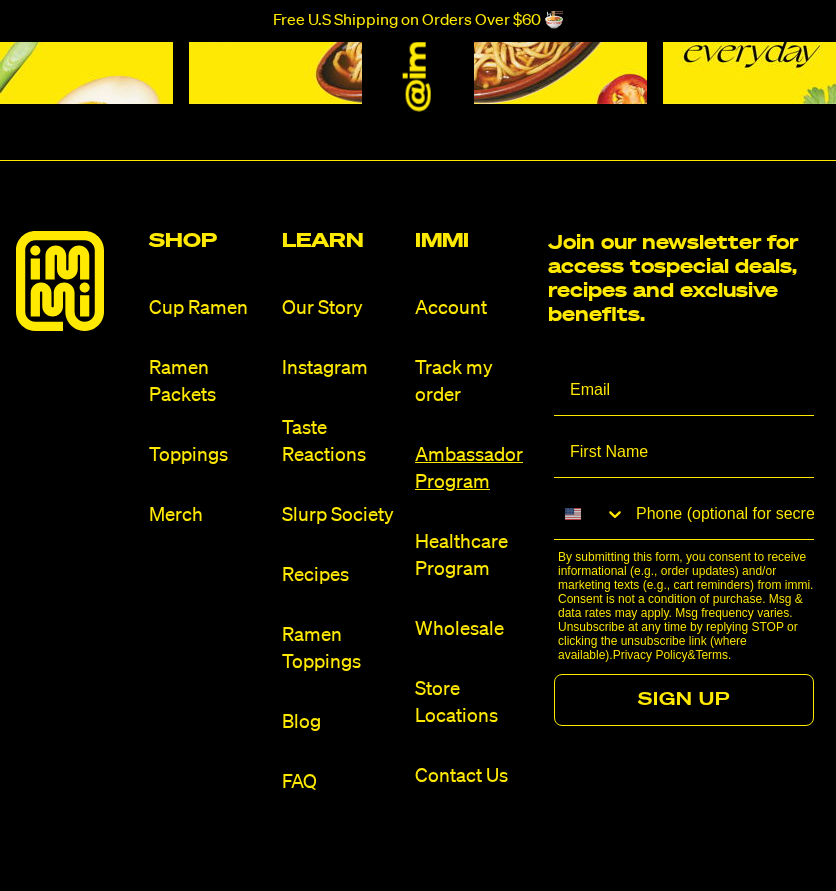 click on "Ambassador Program" at bounding box center (473, 469) 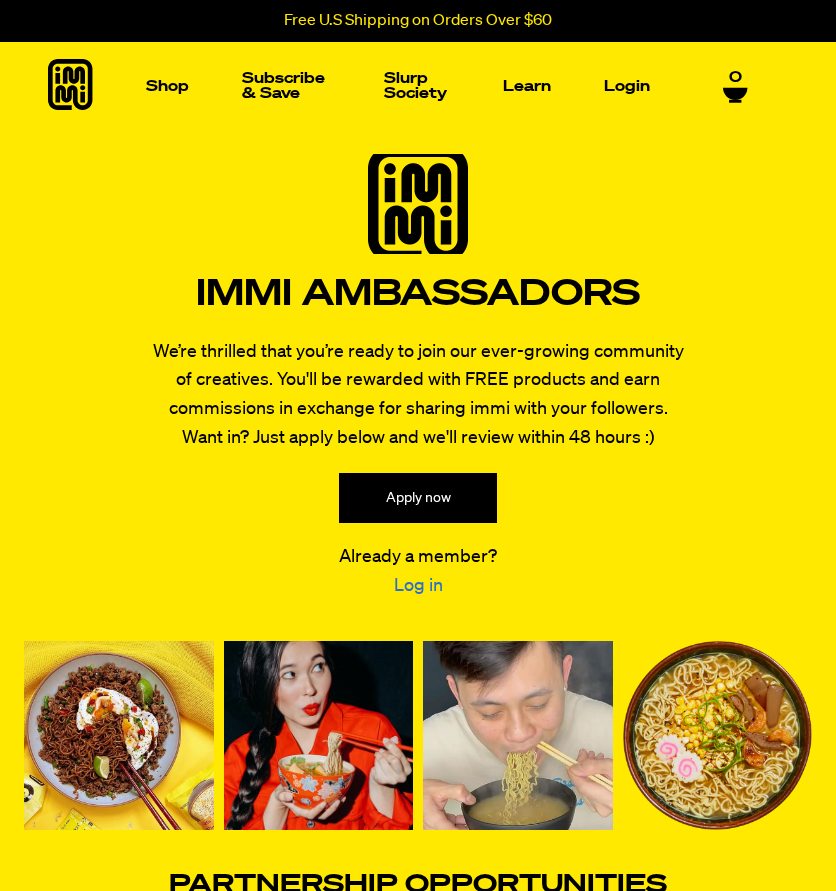 scroll, scrollTop: 0, scrollLeft: 0, axis: both 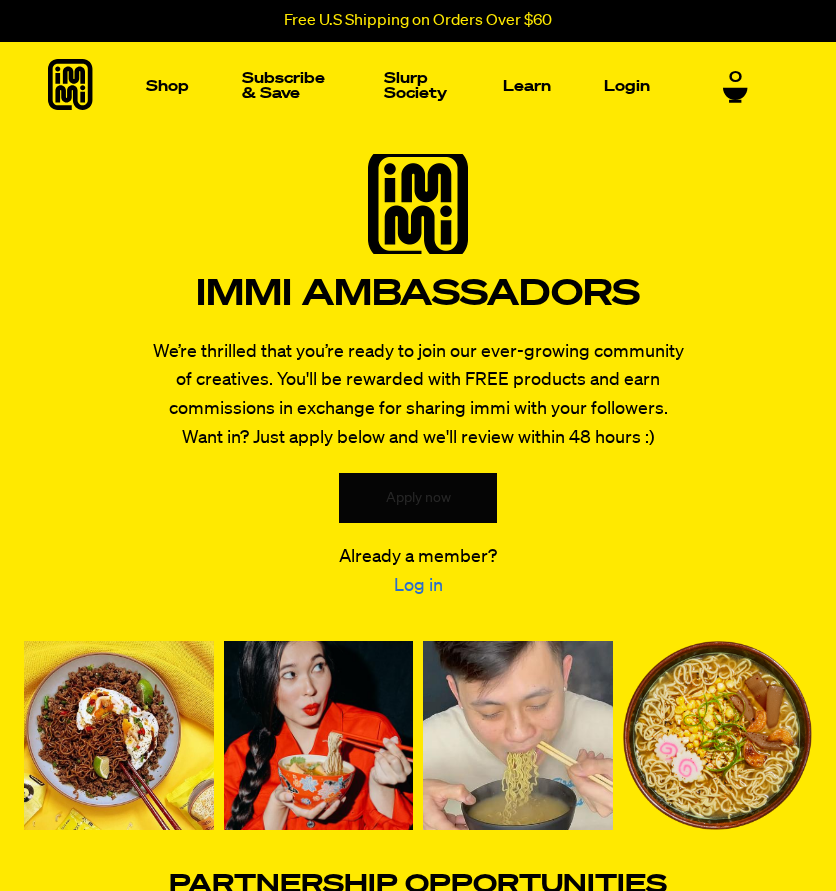 click on "Apply now" at bounding box center [418, 498] 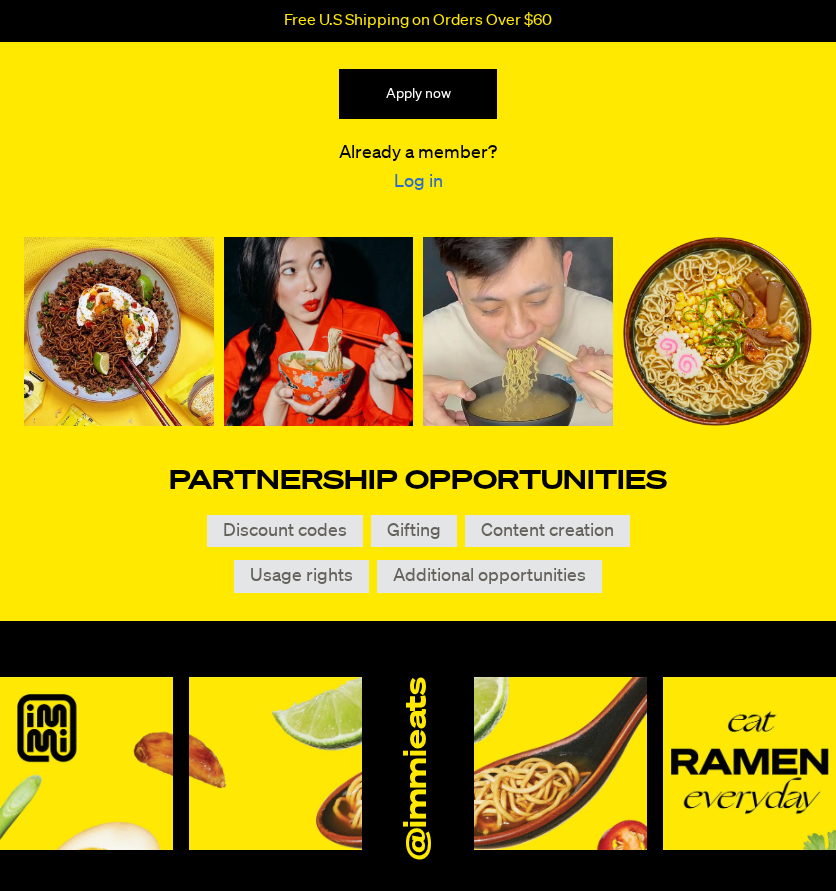 scroll, scrollTop: 648, scrollLeft: 0, axis: vertical 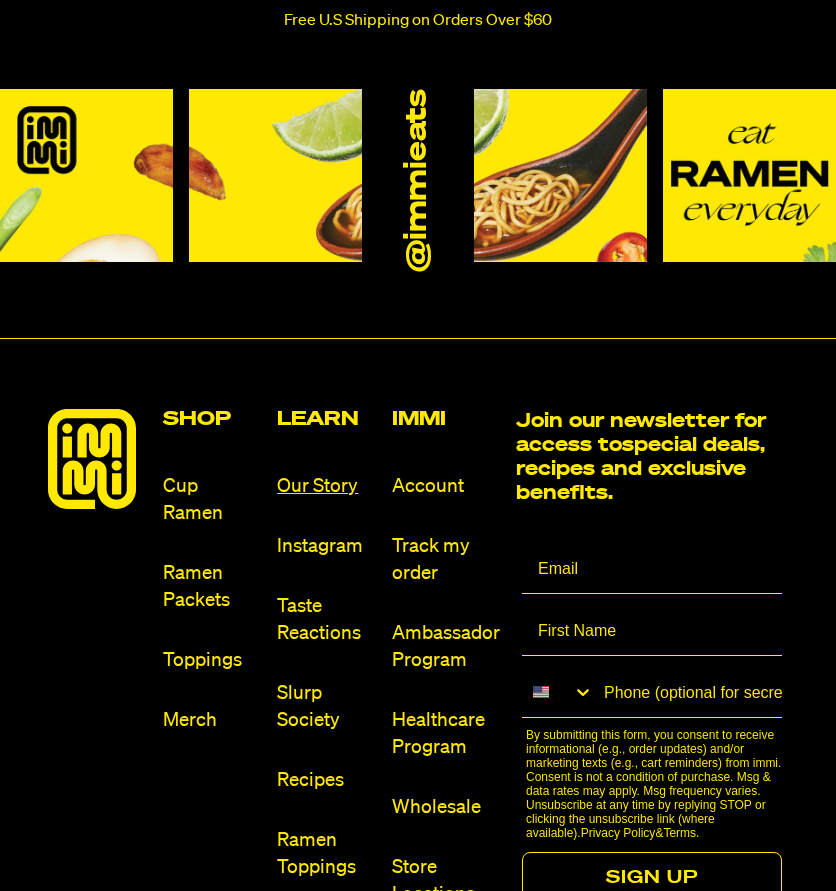 click on "Our Story" at bounding box center (326, 486) 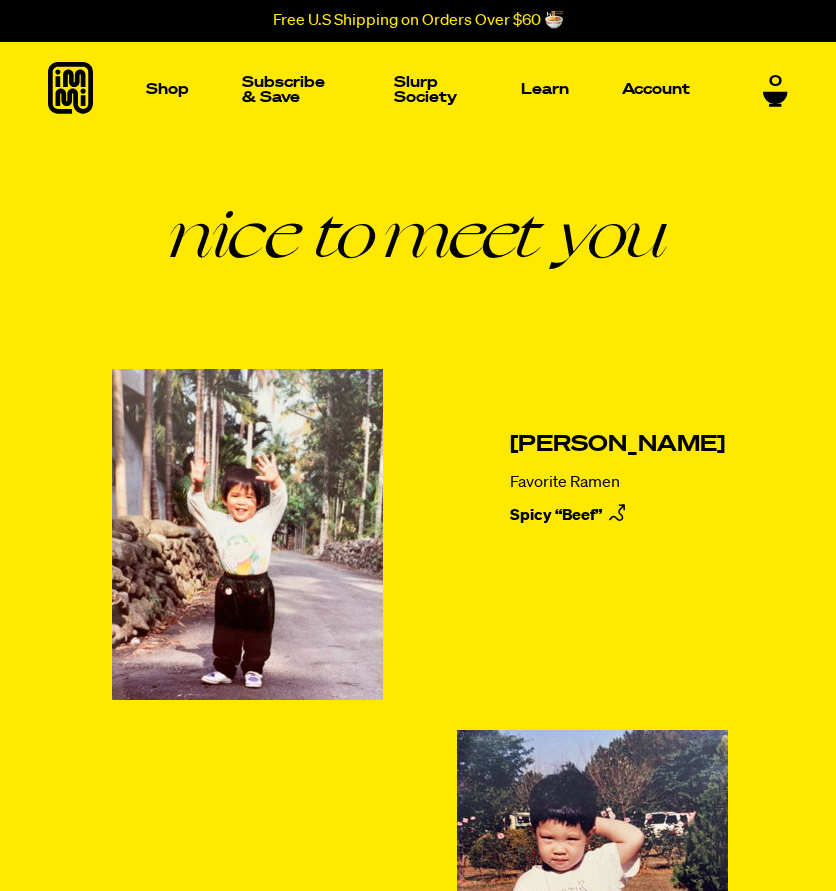 scroll, scrollTop: 0, scrollLeft: 0, axis: both 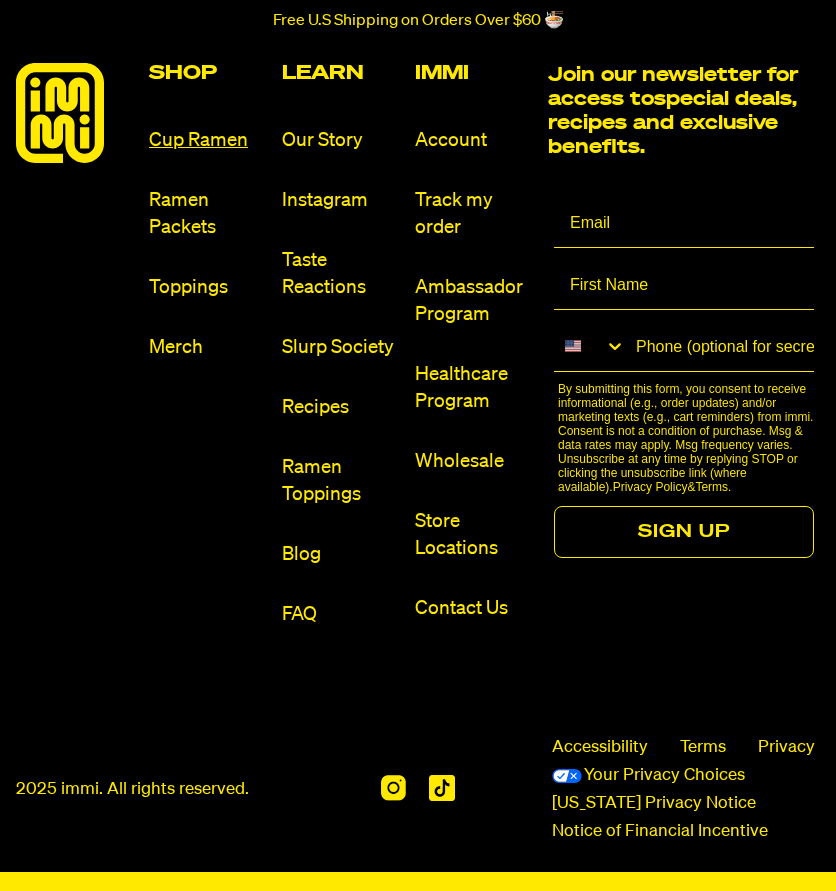 click on "Cup Ramen" at bounding box center (207, 140) 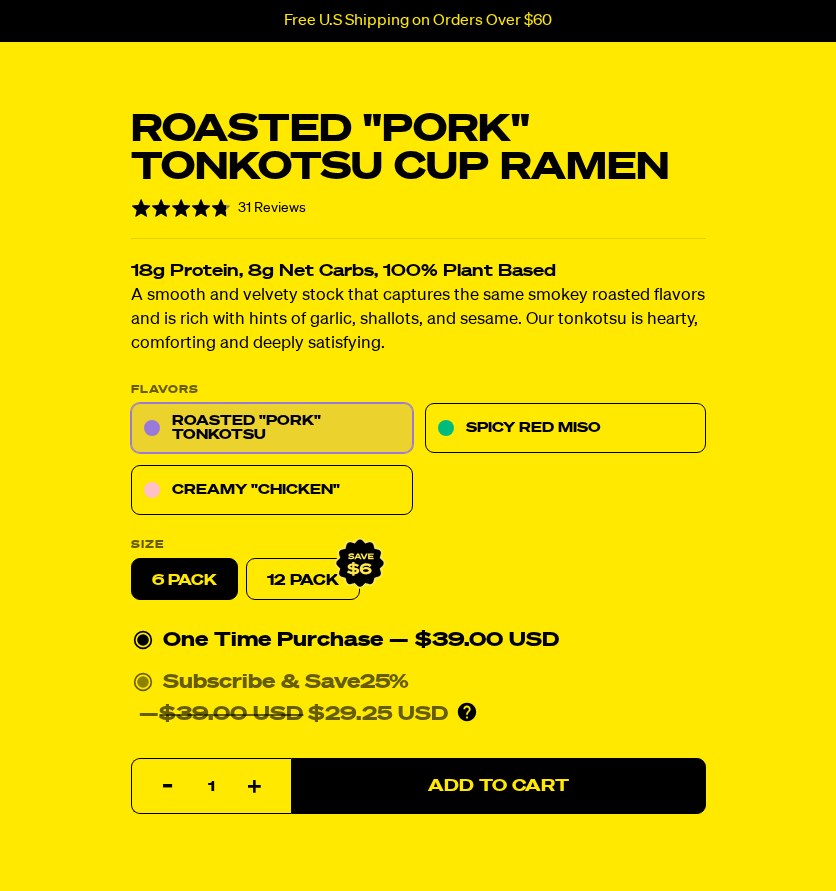 scroll, scrollTop: 634, scrollLeft: 0, axis: vertical 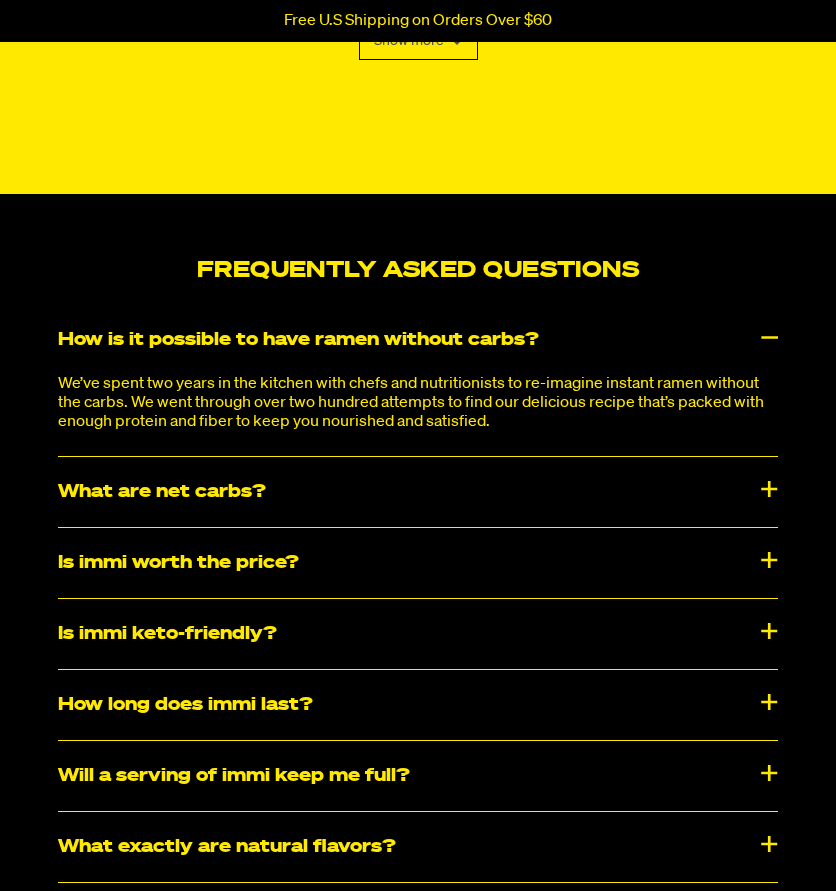 click on "What are net carbs?" at bounding box center [418, 492] 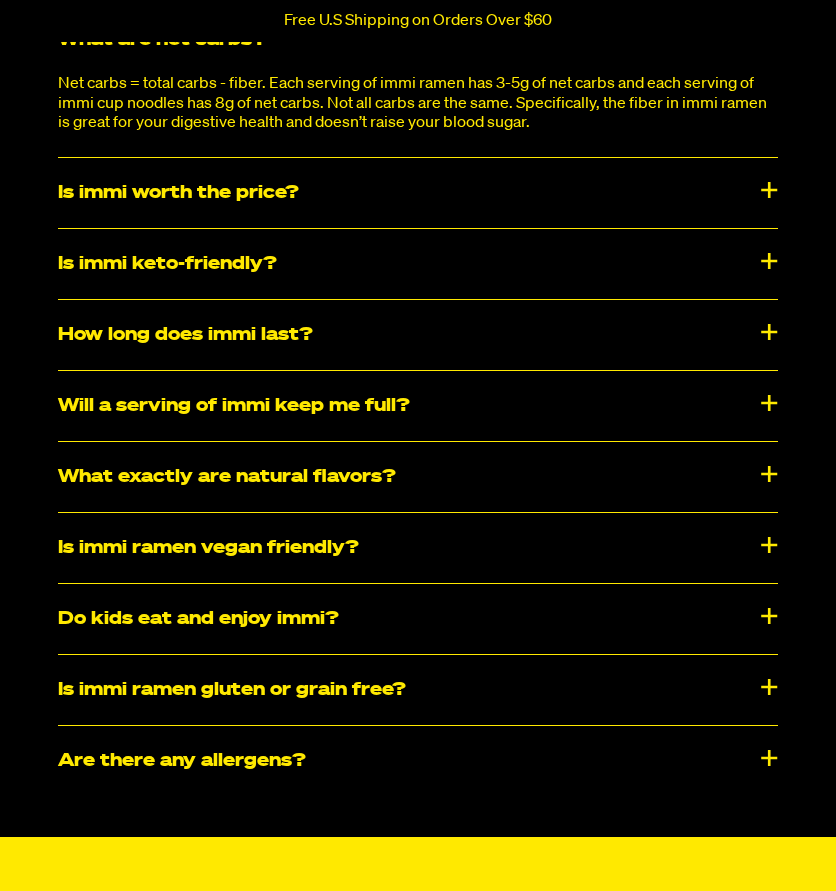 scroll, scrollTop: 7971, scrollLeft: 0, axis: vertical 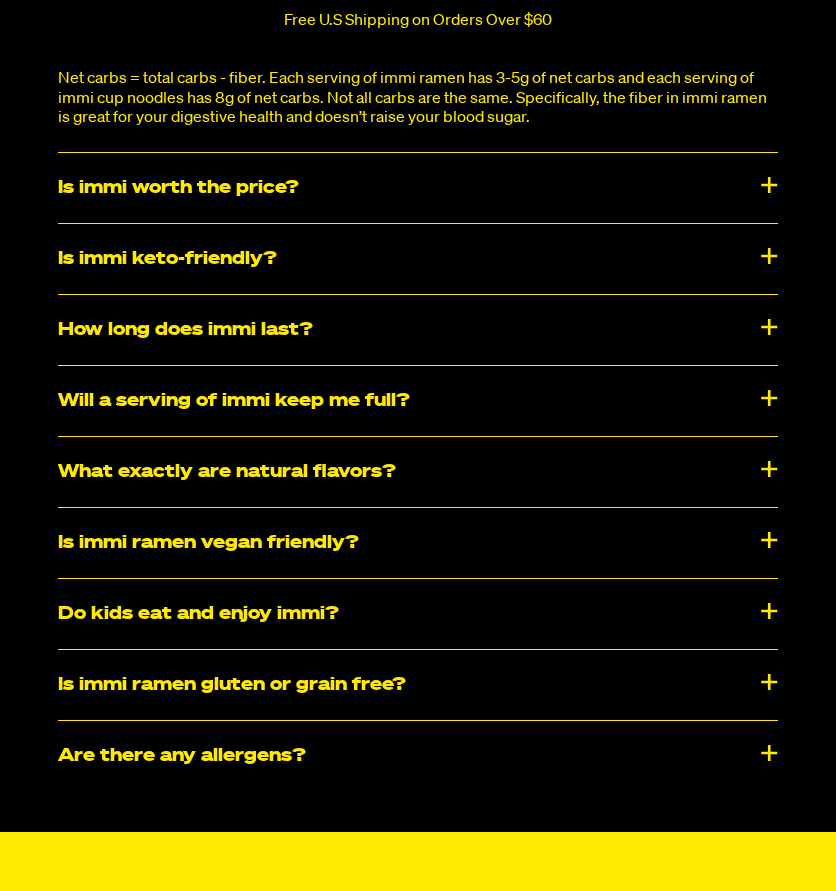 click on "Is immi worth the price?" at bounding box center (418, 188) 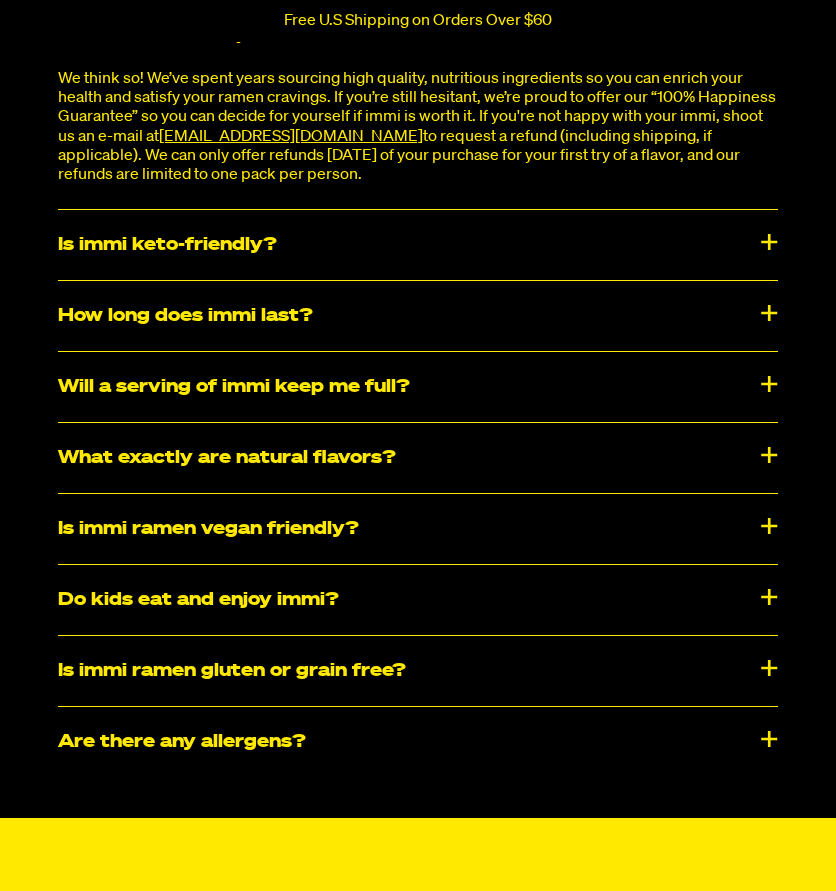 scroll, scrollTop: 8123, scrollLeft: 0, axis: vertical 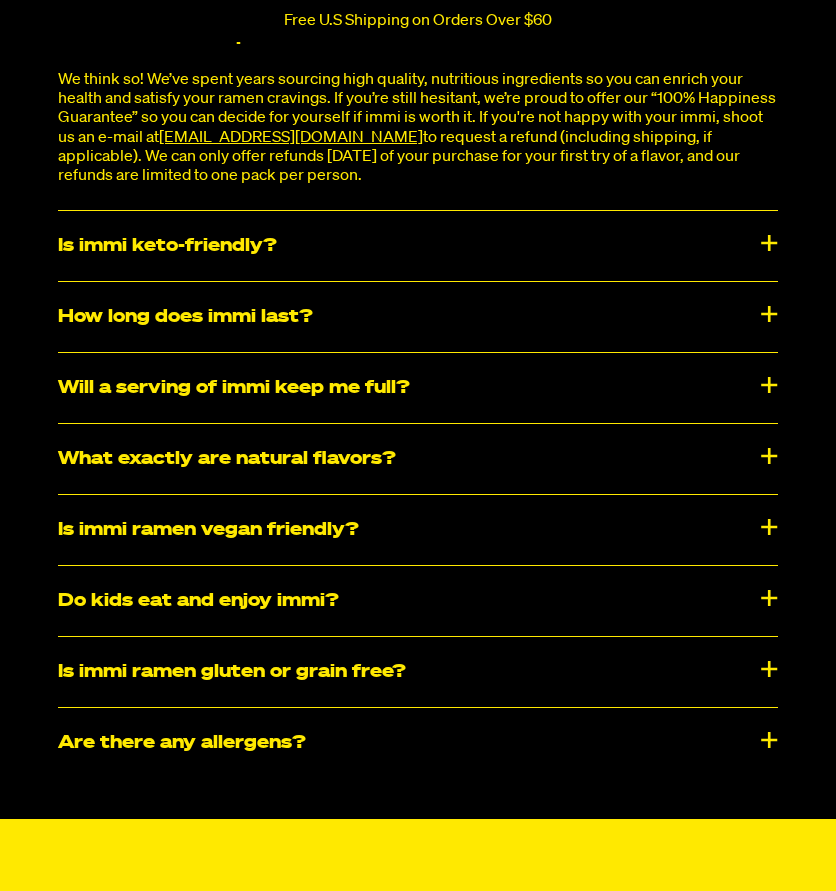click on "Is immi keto-friendly?" at bounding box center (418, 246) 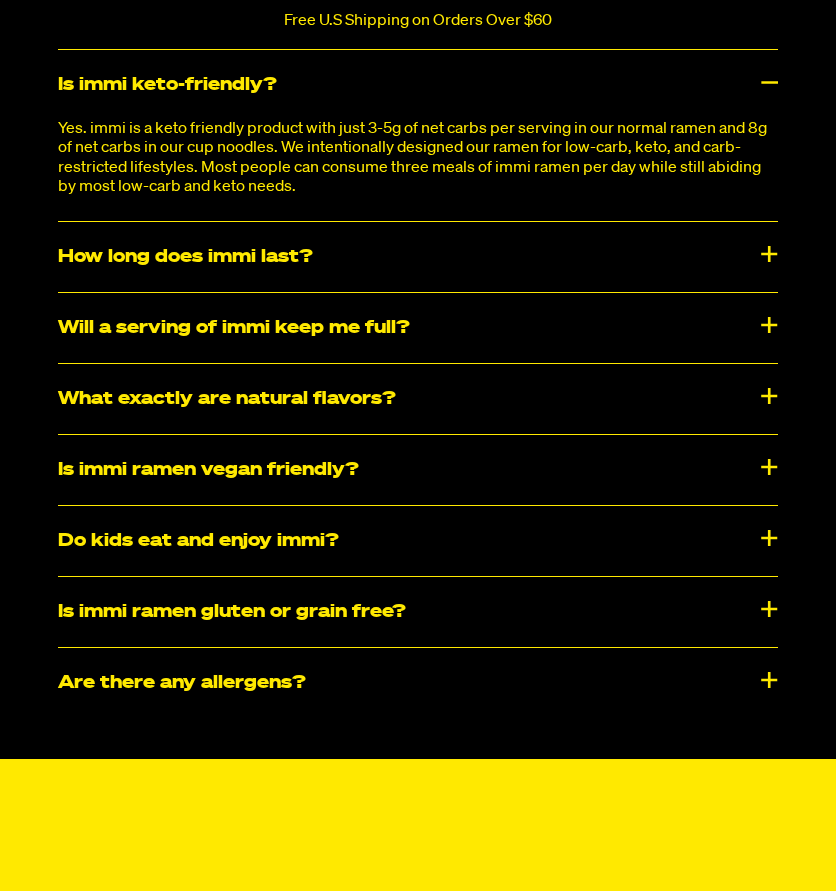 scroll, scrollTop: 8287, scrollLeft: 0, axis: vertical 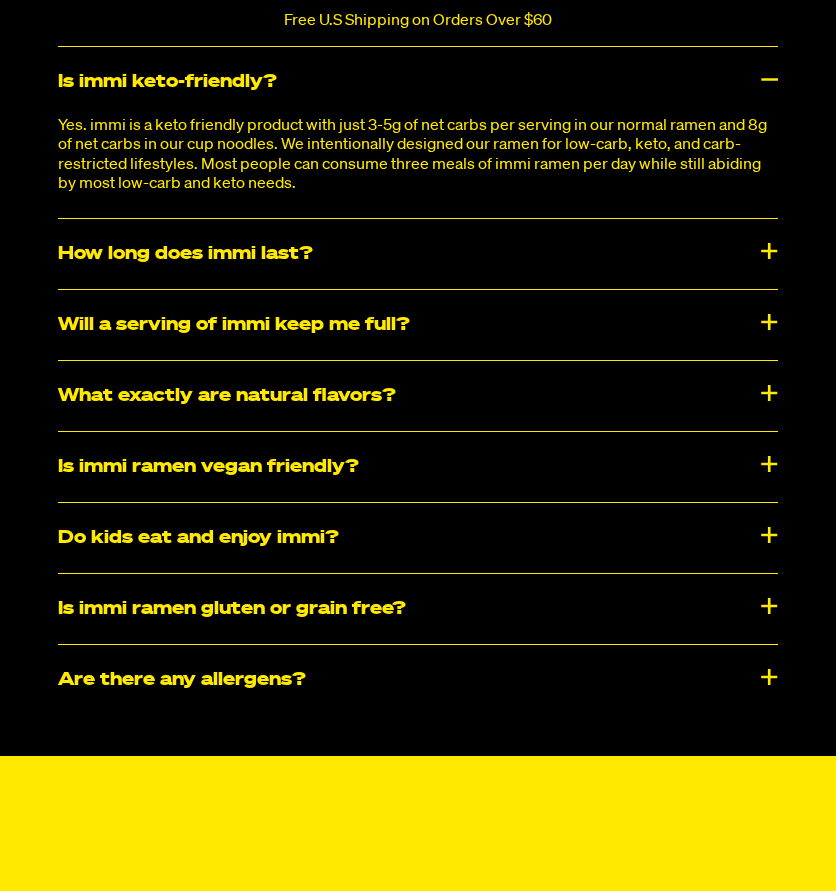 click on "How long does immi last?" at bounding box center [418, 254] 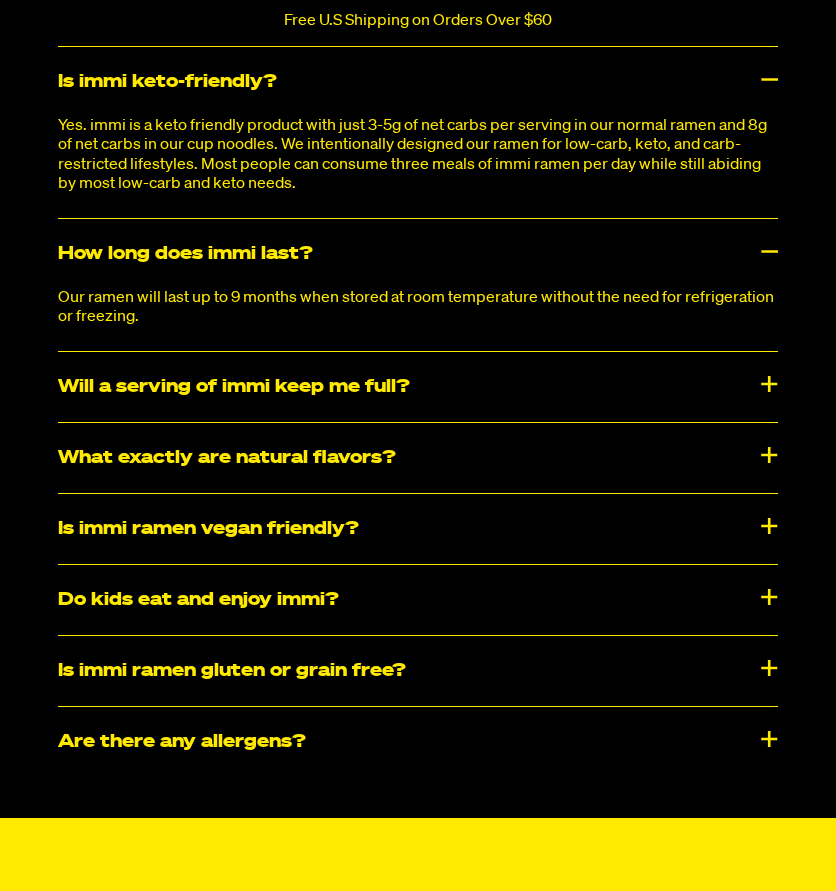 click on "Will a serving of immi keep me full?" at bounding box center (418, 387) 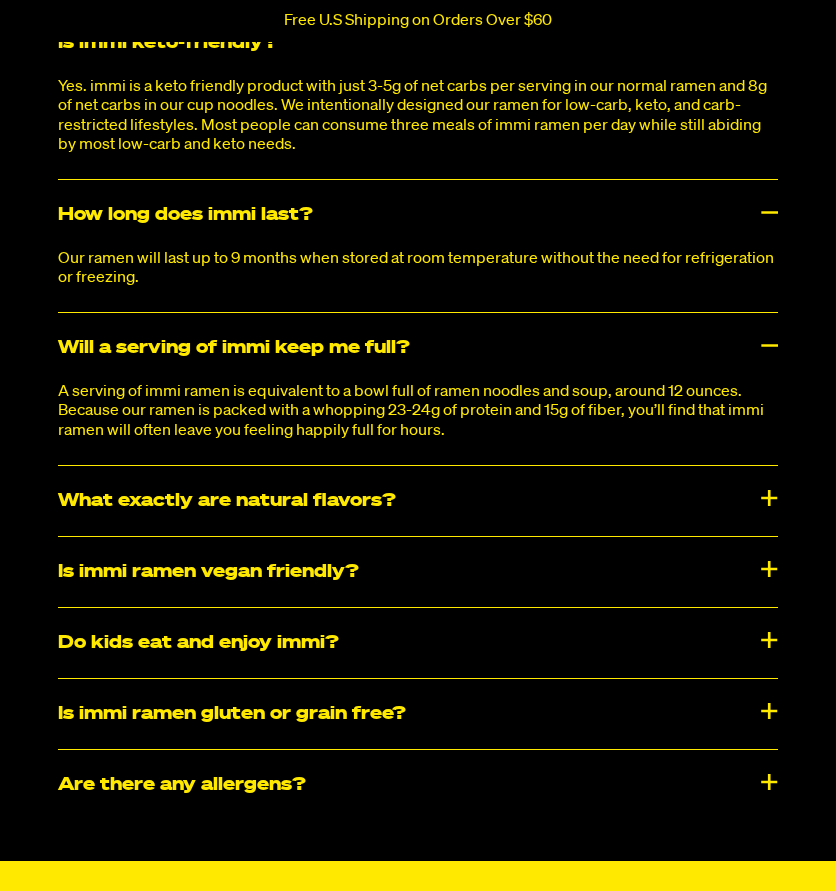 scroll, scrollTop: 8378, scrollLeft: 0, axis: vertical 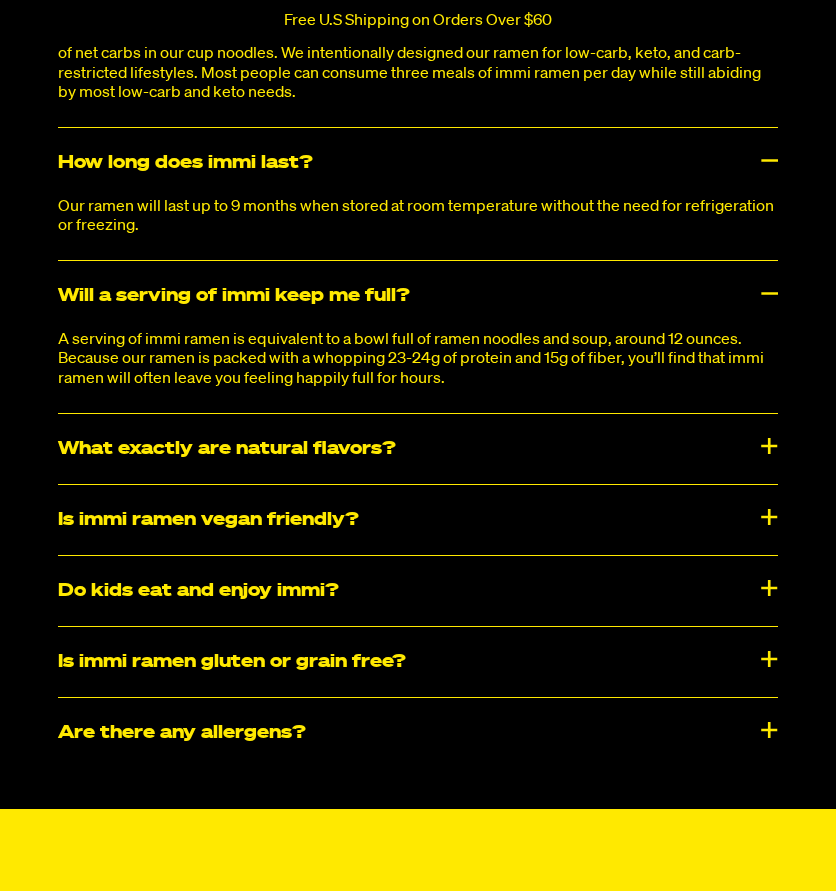 click on "What exactly are natural flavors?" at bounding box center (418, 449) 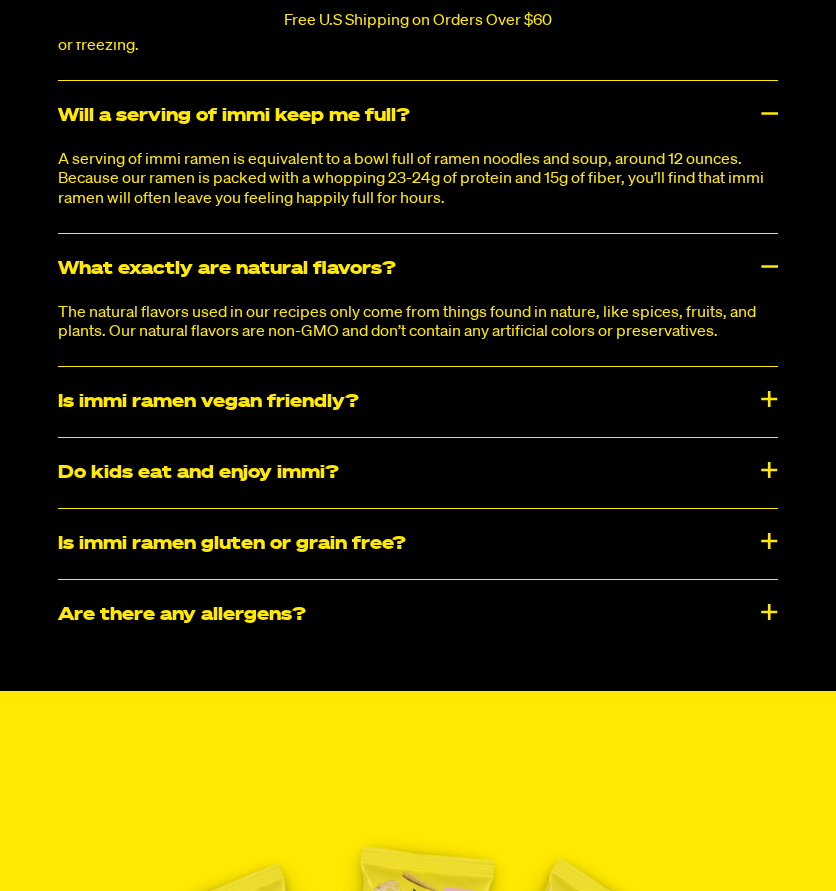 scroll, scrollTop: 8559, scrollLeft: 0, axis: vertical 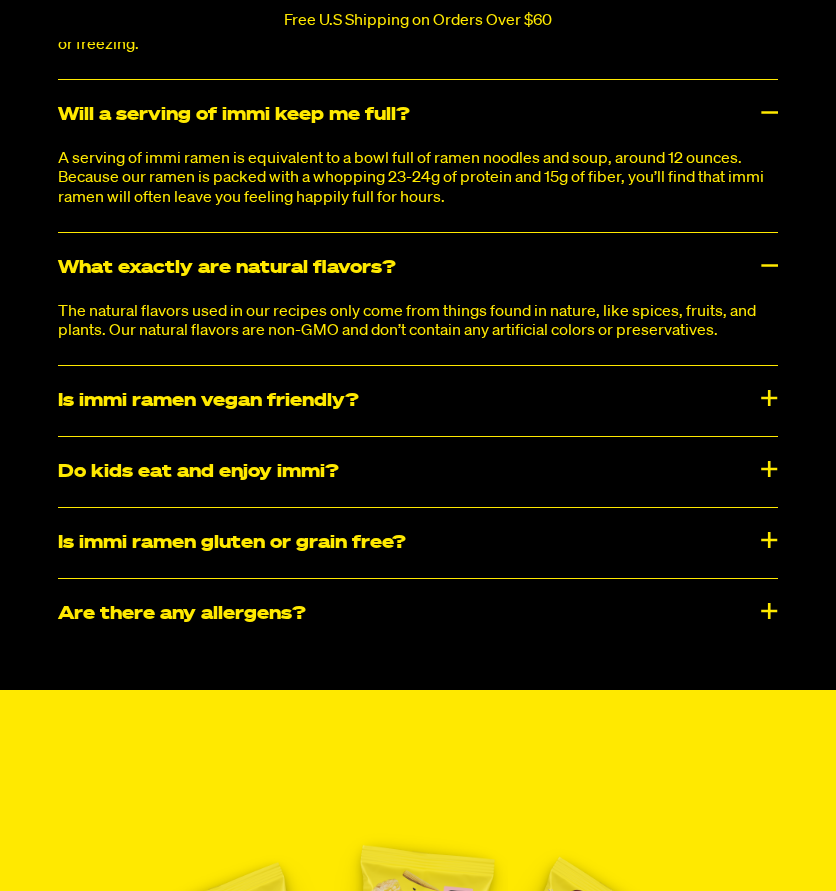 click on "​​Are there any allergens?" at bounding box center [418, 614] 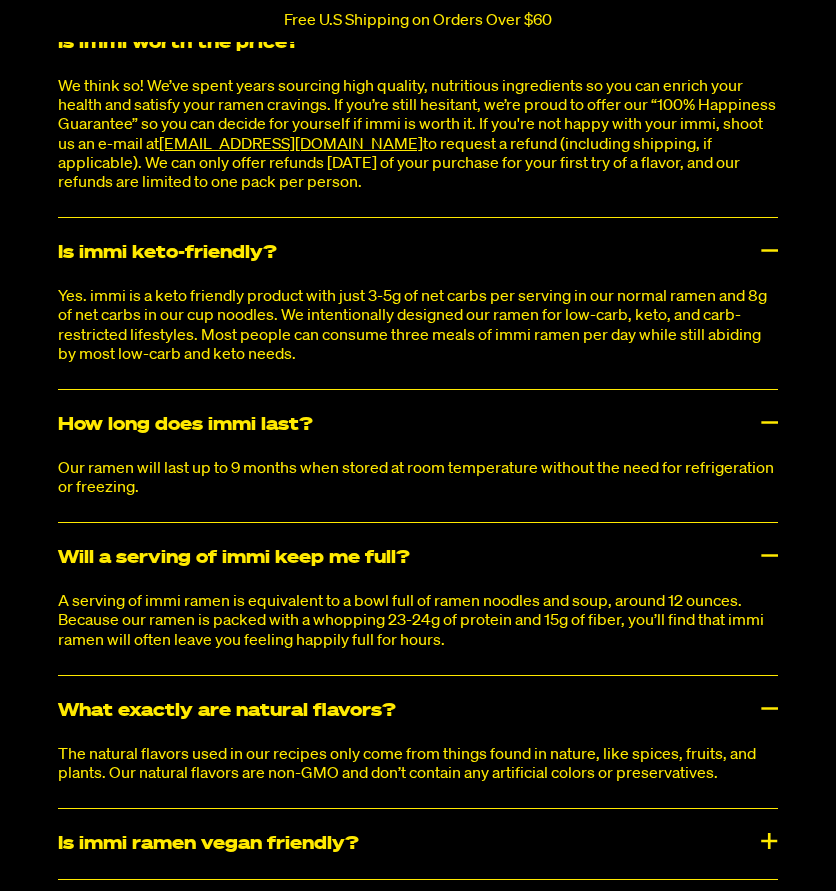scroll, scrollTop: 8115, scrollLeft: 0, axis: vertical 